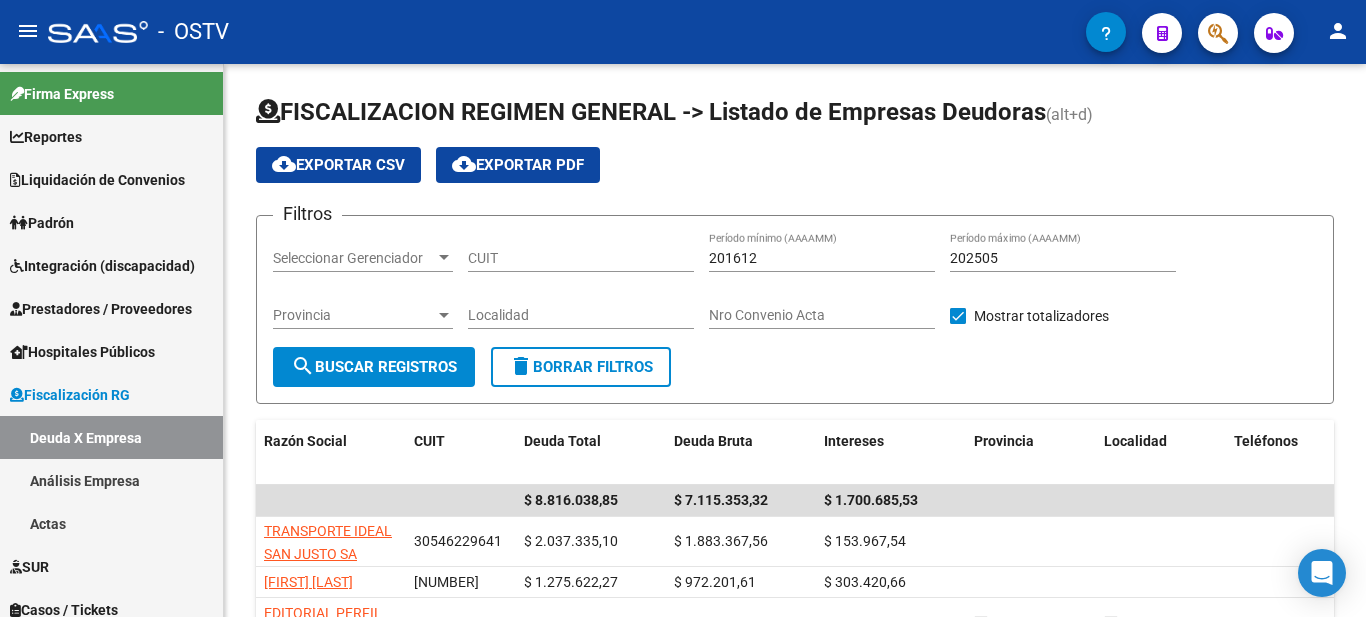 scroll, scrollTop: 0, scrollLeft: 0, axis: both 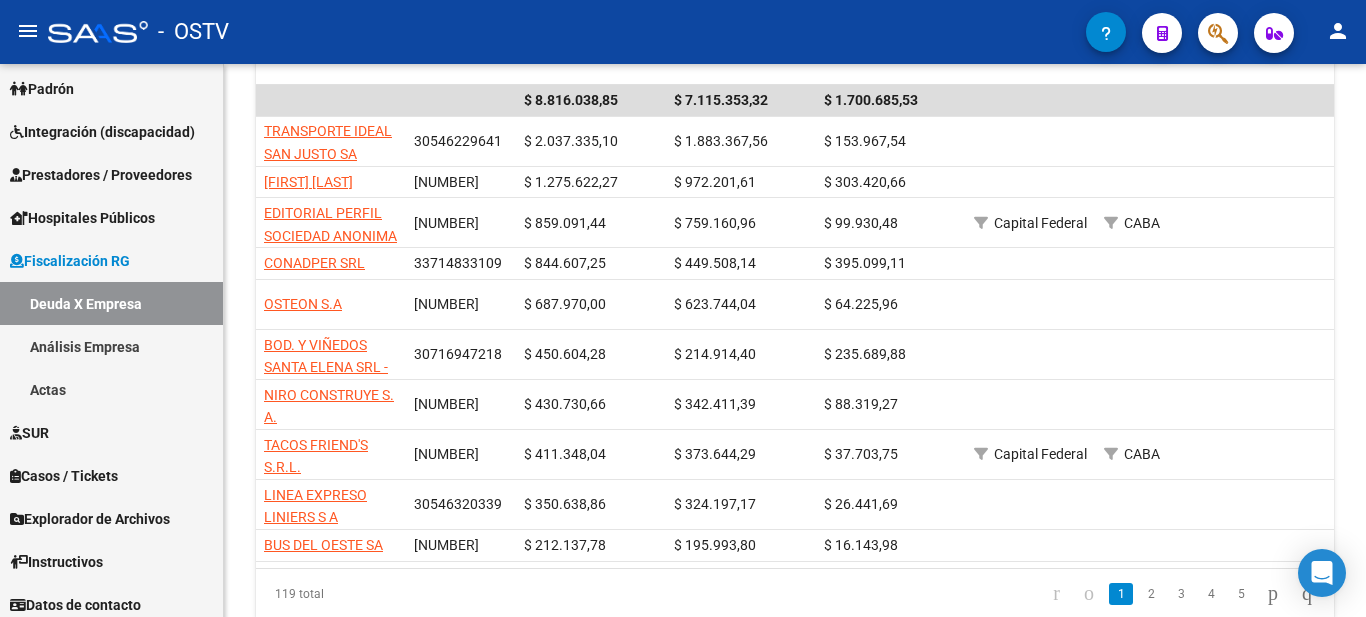 click on "[NUMBER]" 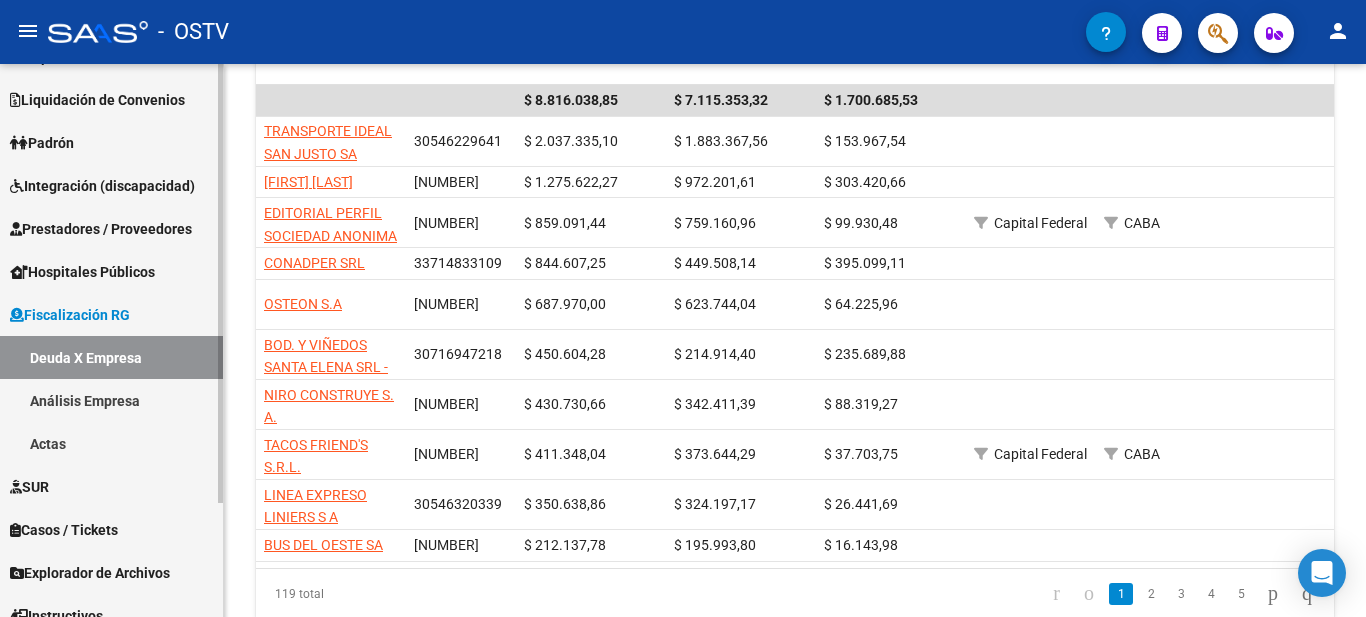 scroll, scrollTop: 0, scrollLeft: 0, axis: both 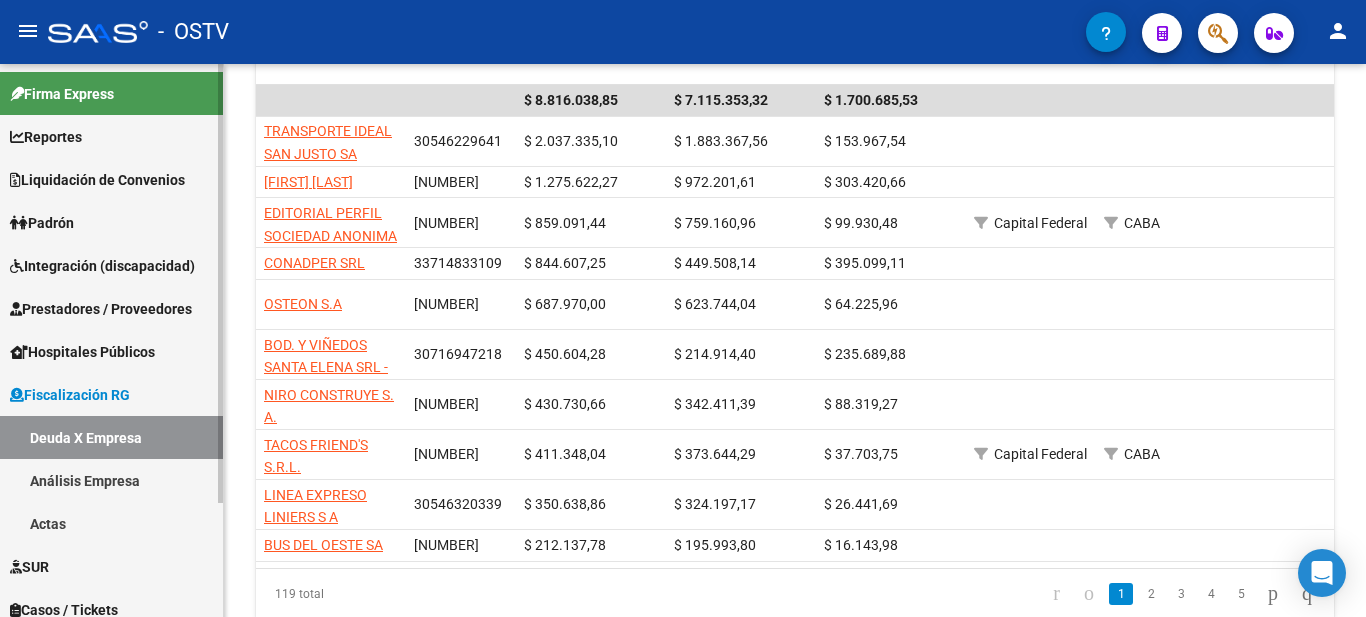 click on "Liquidación de Convenios" at bounding box center [97, 180] 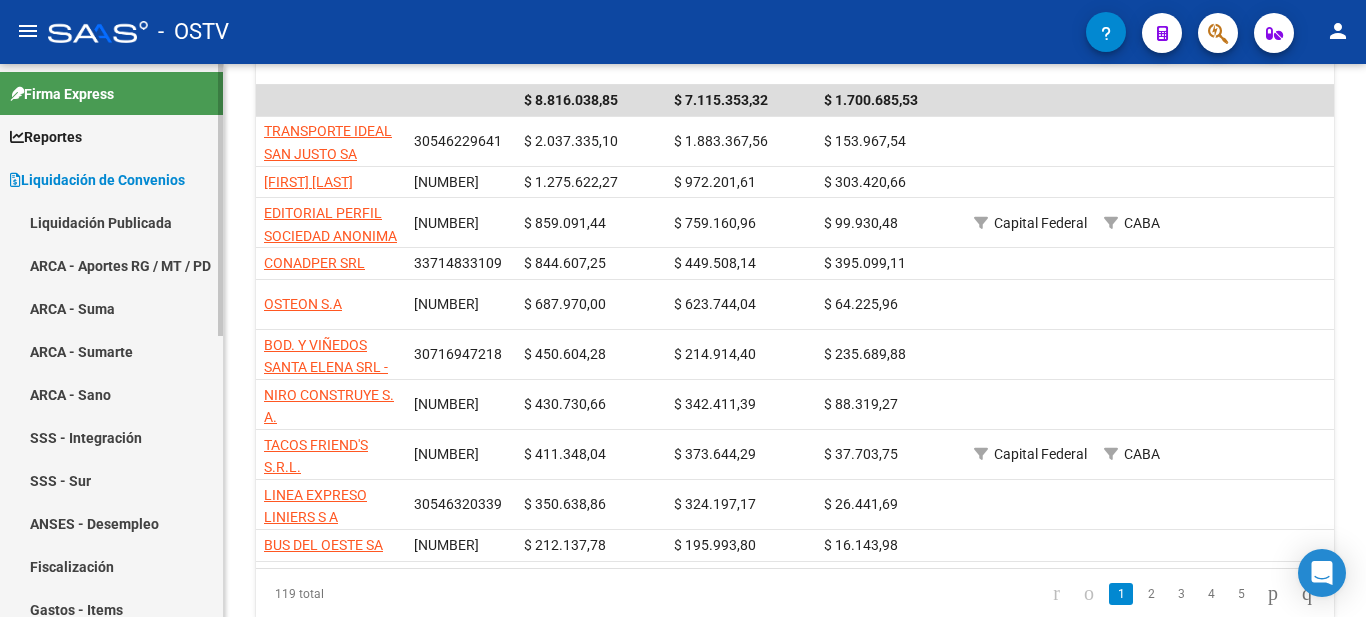 click on "Liquidación Publicada" at bounding box center [111, 222] 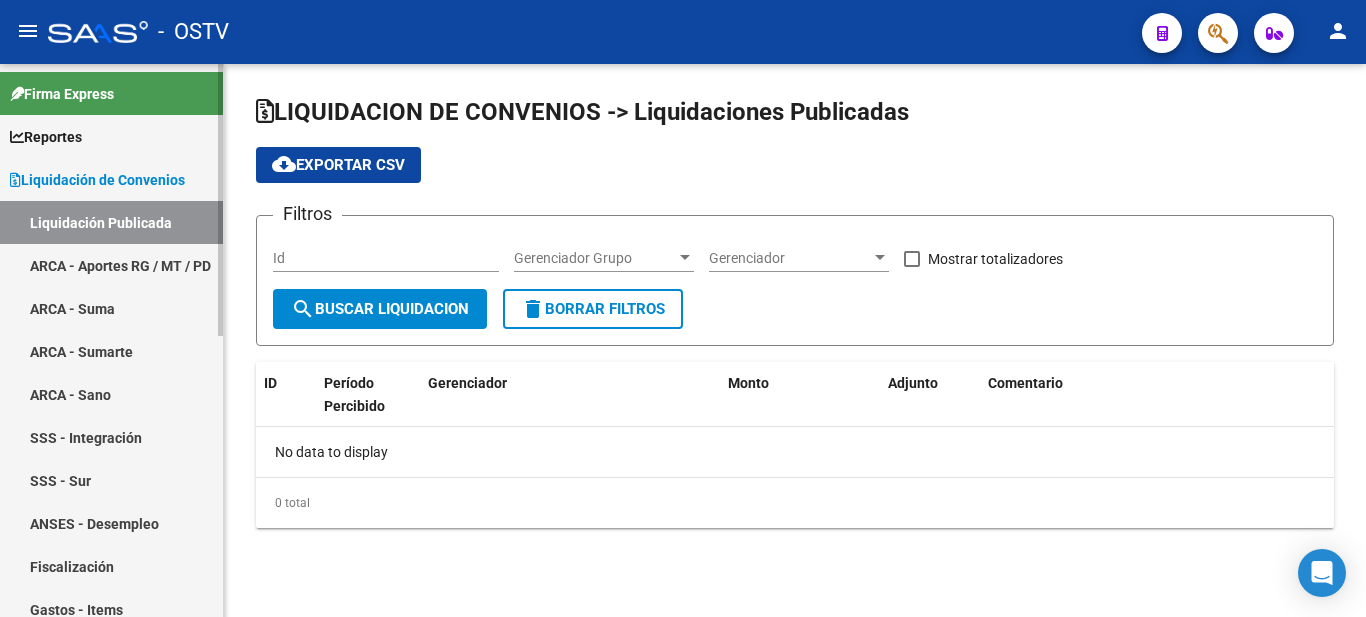 scroll, scrollTop: 0, scrollLeft: 0, axis: both 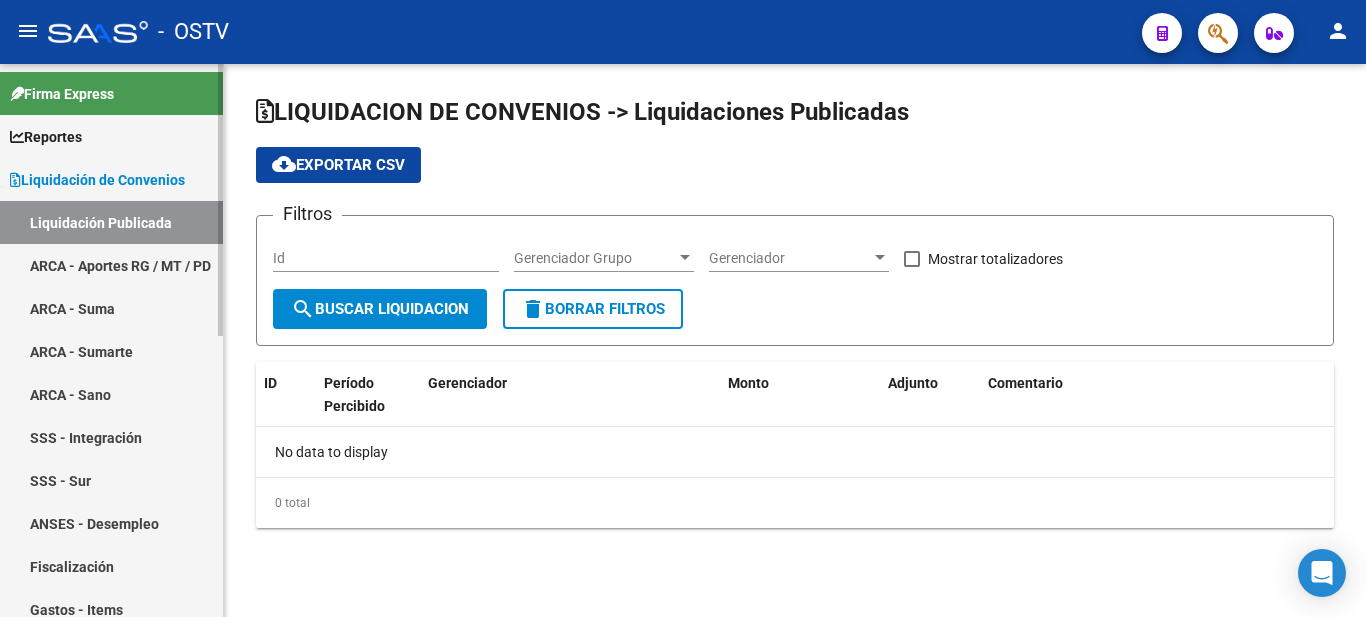 checkbox on "true" 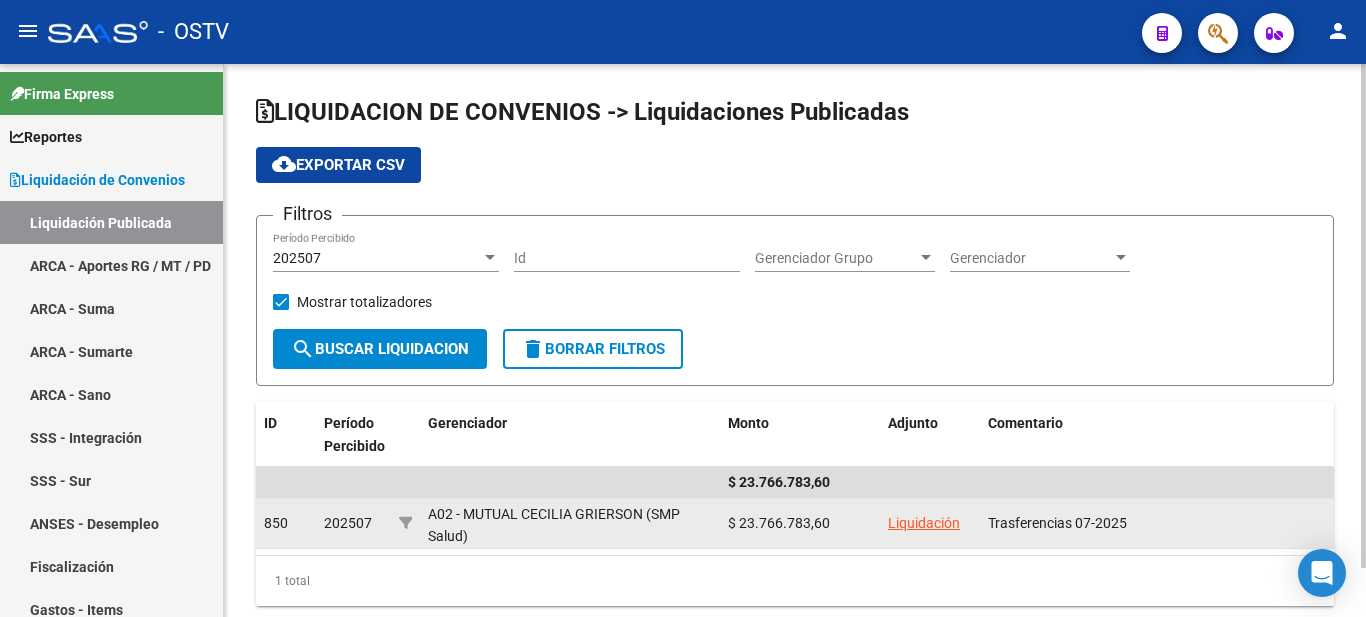 click on "Liquidación" 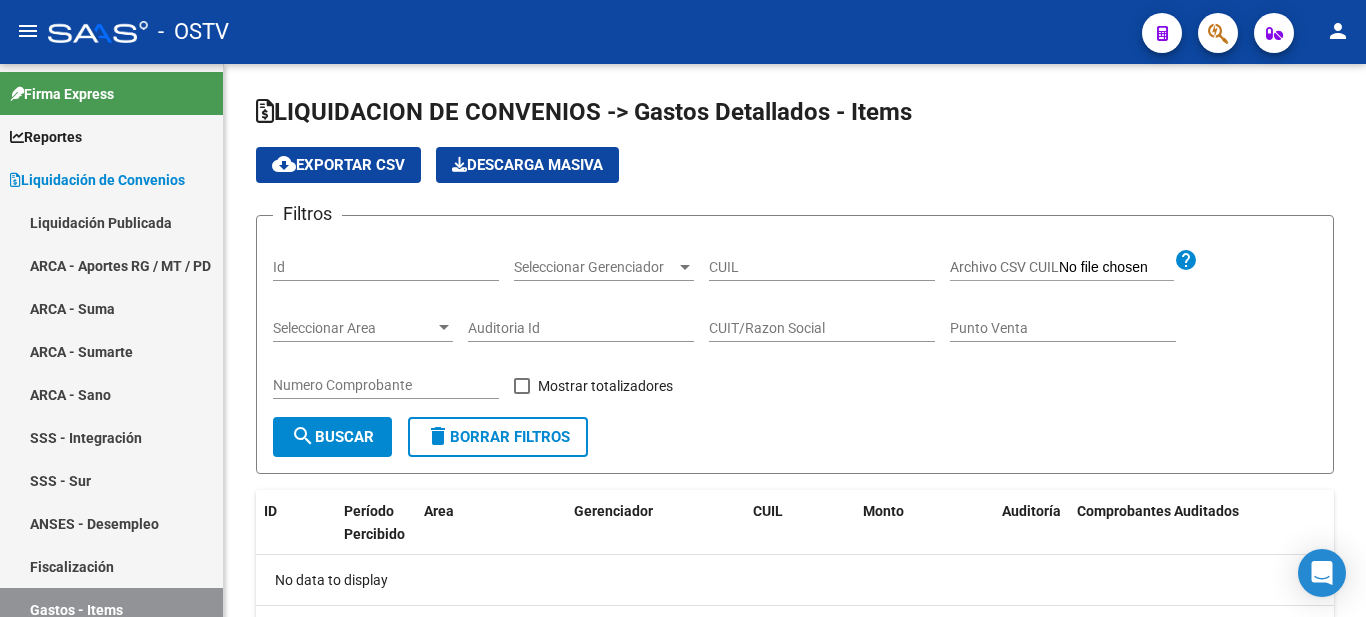 scroll, scrollTop: 0, scrollLeft: 0, axis: both 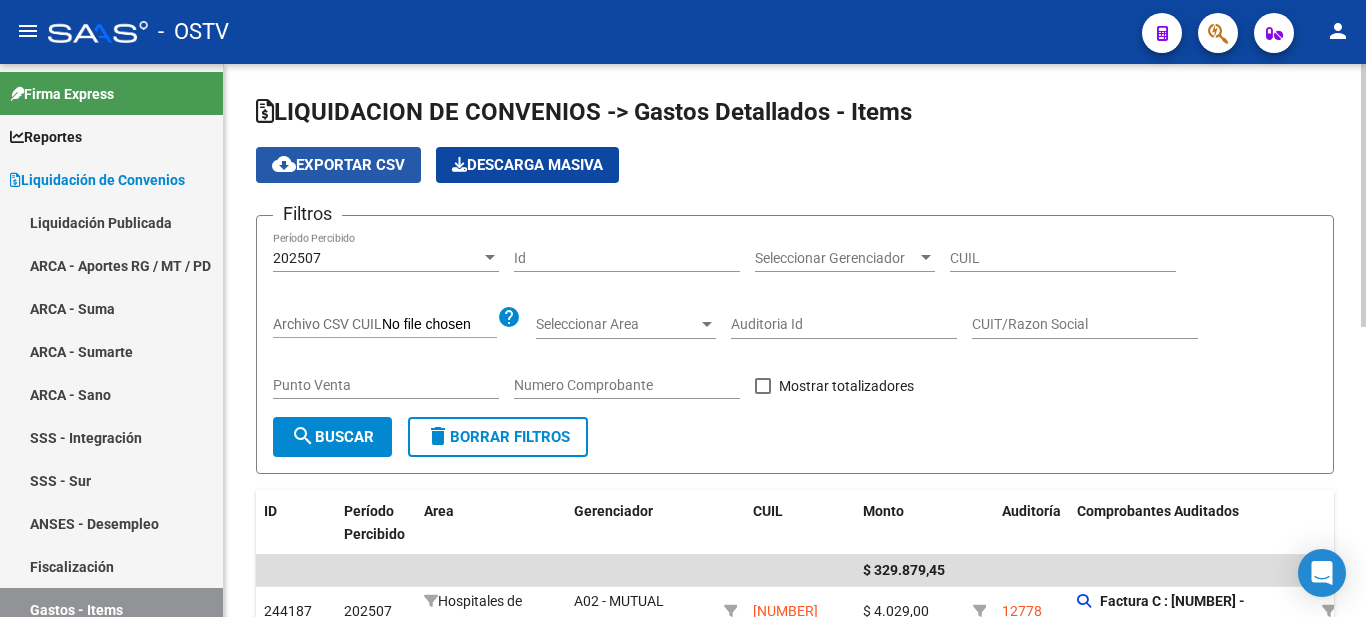 click on "cloud_download  Exportar CSV" 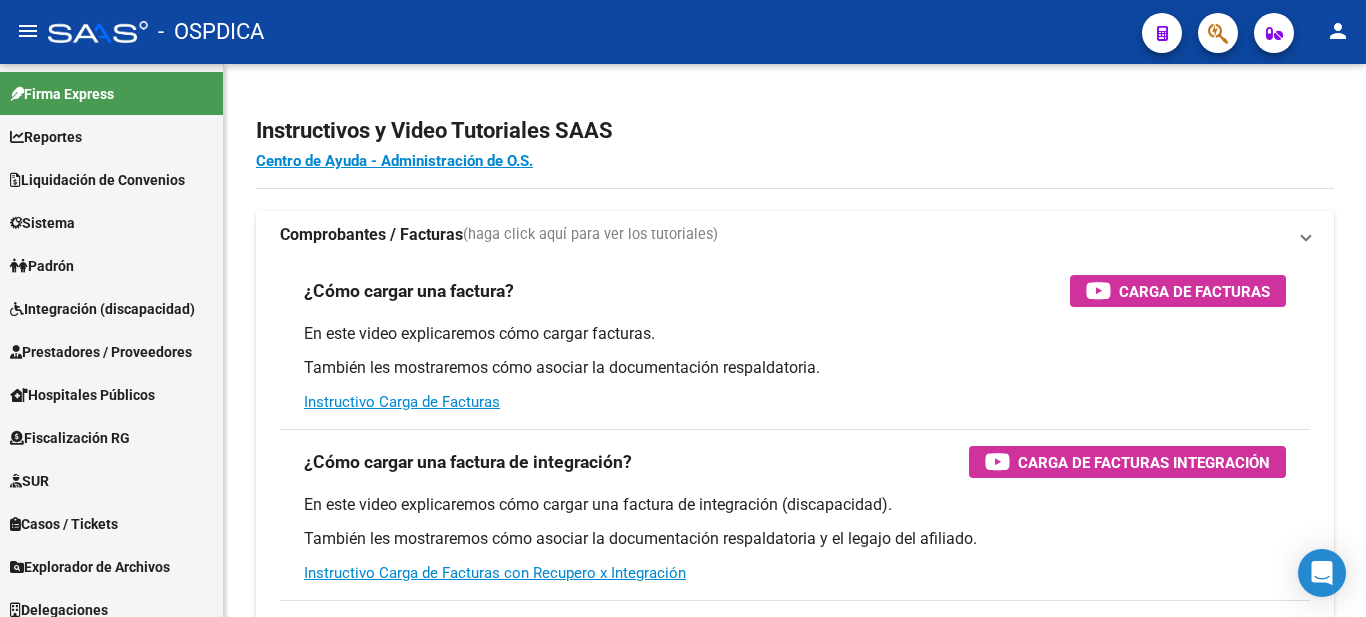 scroll, scrollTop: 0, scrollLeft: 0, axis: both 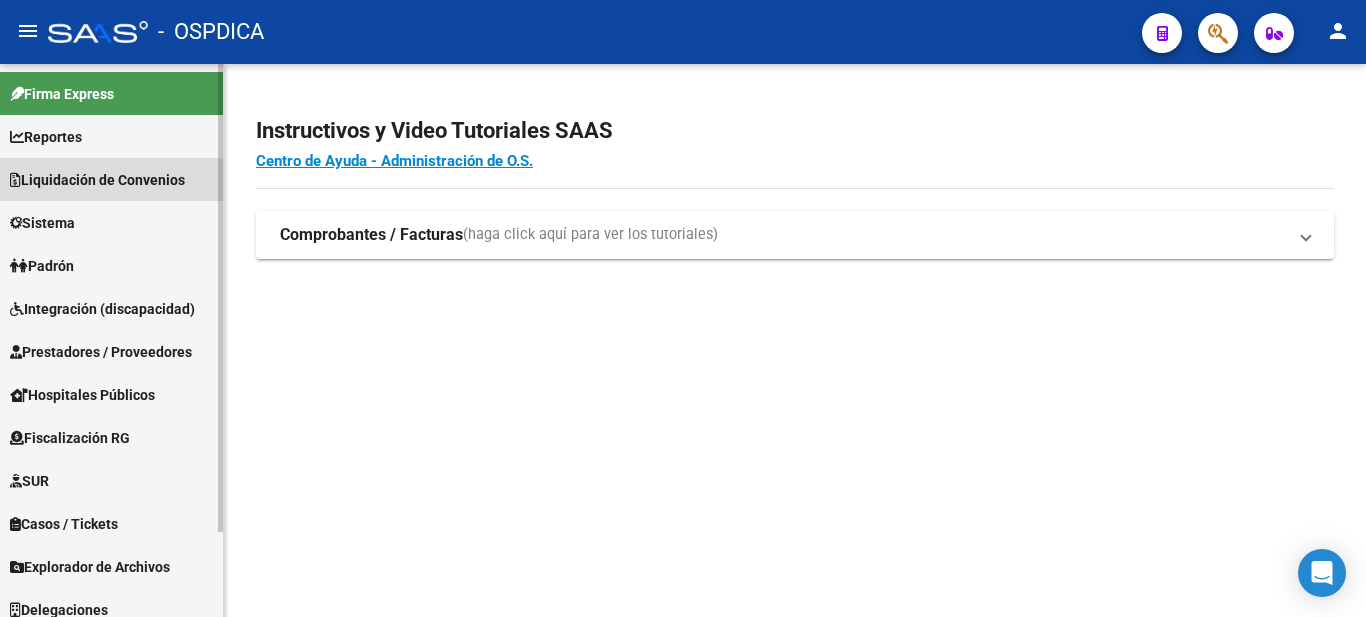 click on "Liquidación de Convenios" at bounding box center [97, 180] 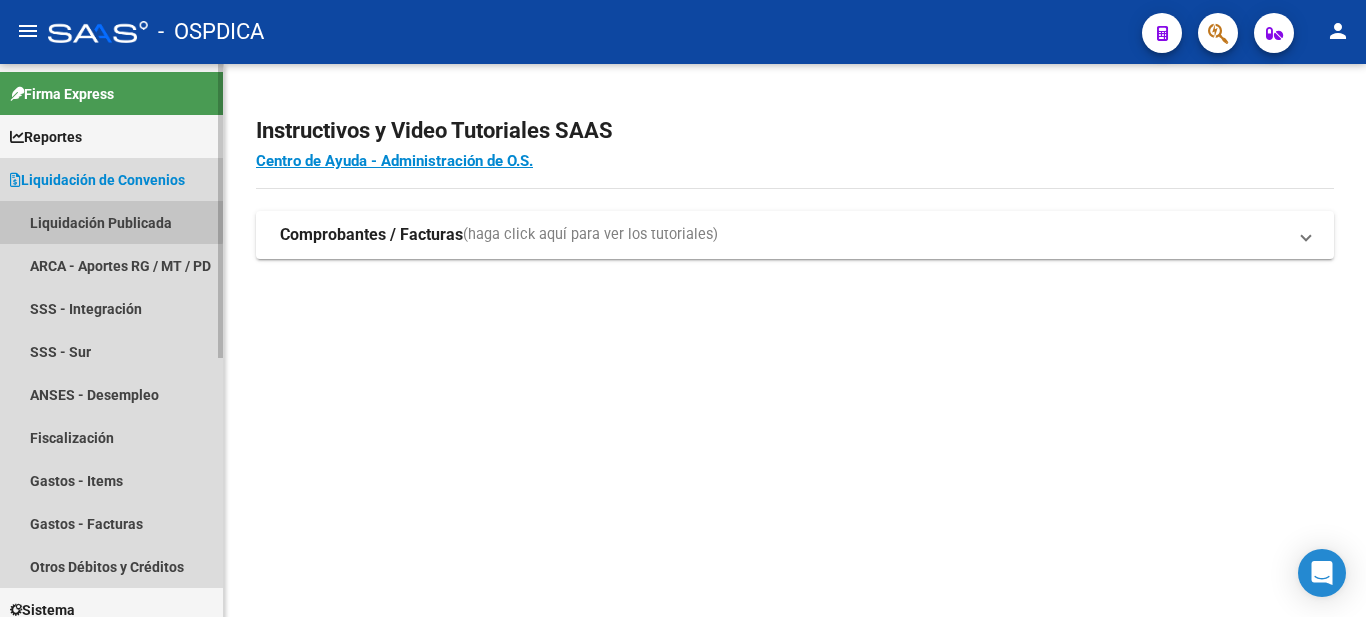 click on "Liquidación Publicada" at bounding box center [111, 222] 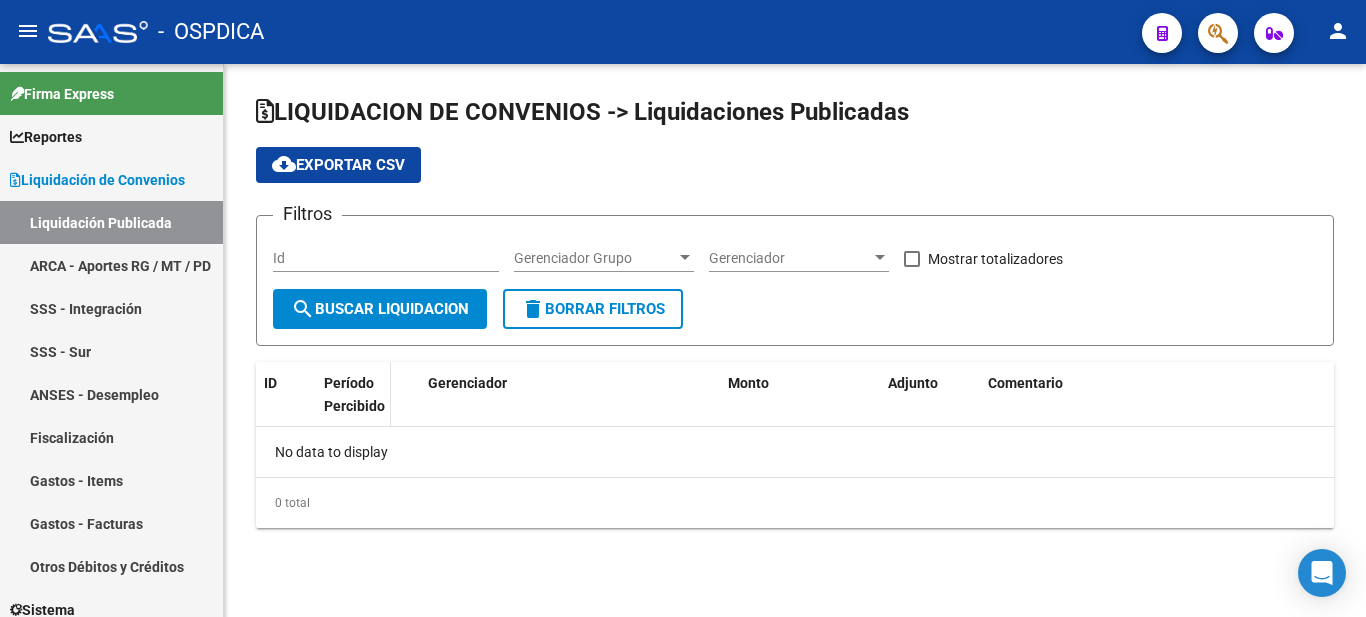 checkbox on "true" 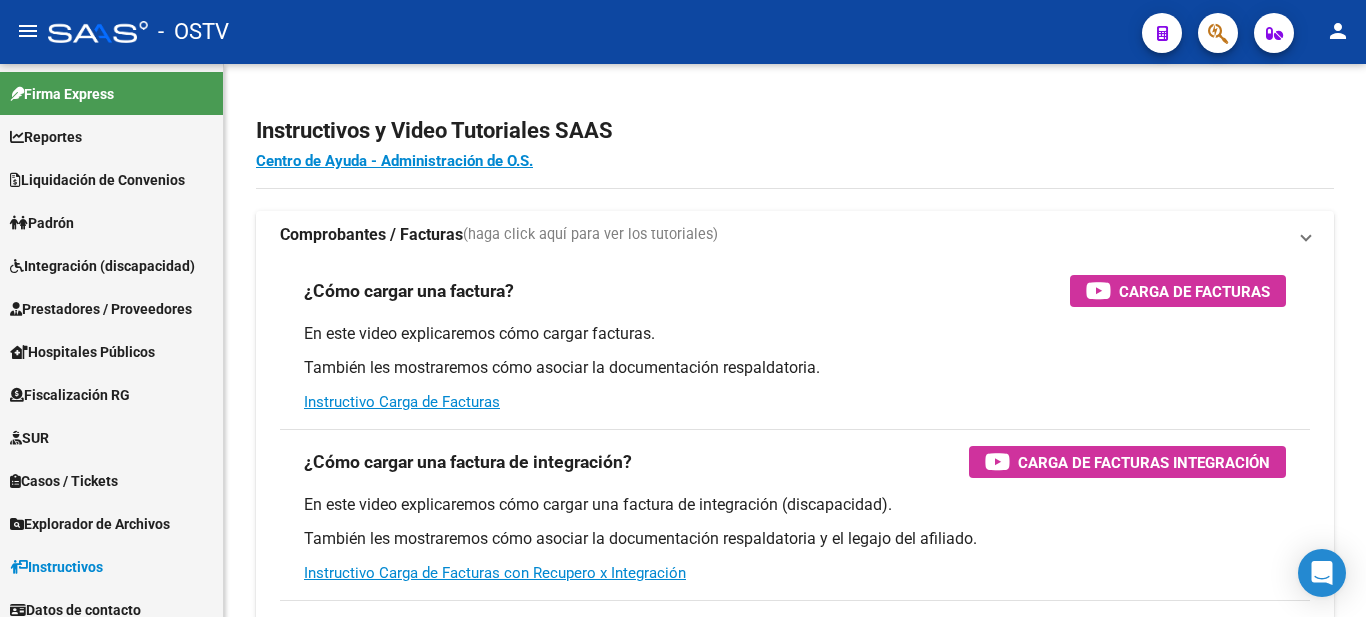 scroll, scrollTop: 0, scrollLeft: 0, axis: both 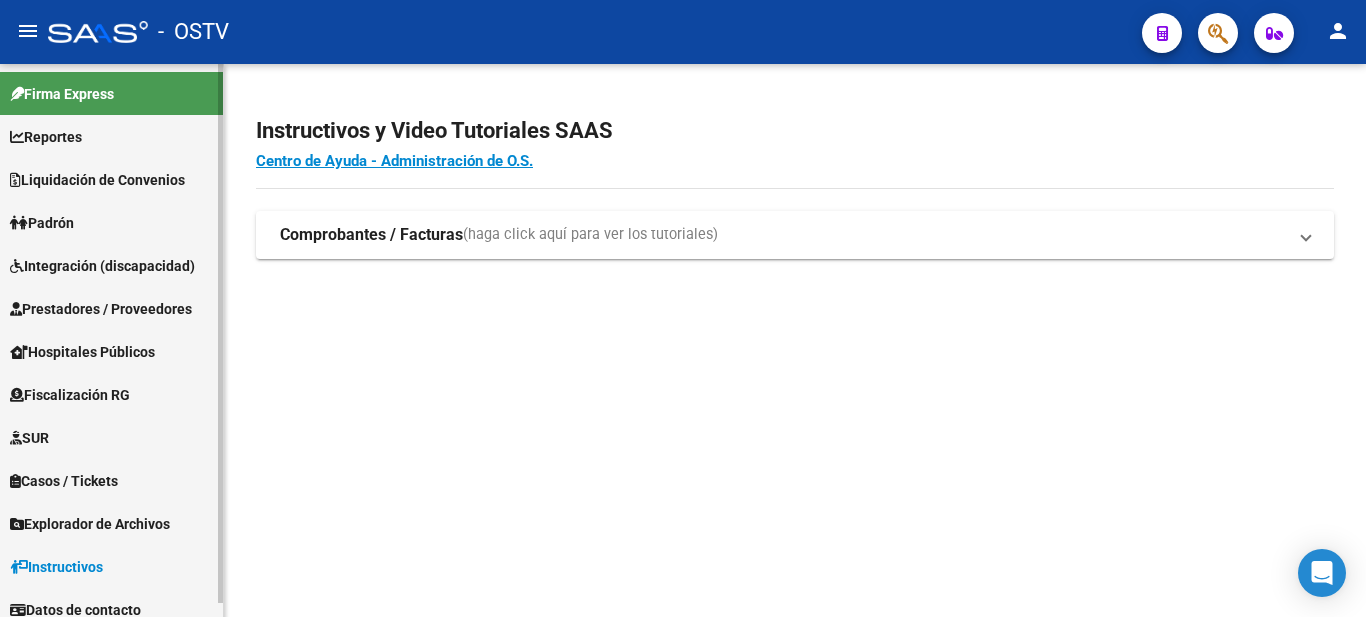 click on "Prestadores / Proveedores" at bounding box center [111, 308] 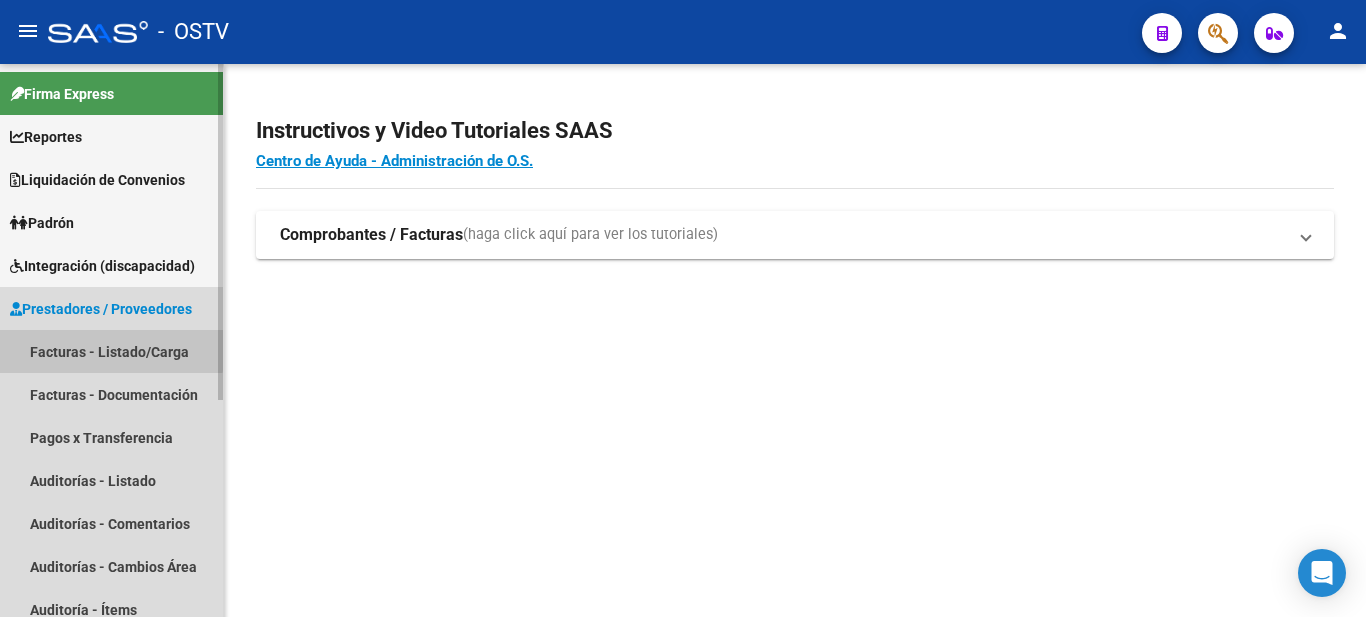 click on "Facturas - Listado/Carga" at bounding box center [111, 351] 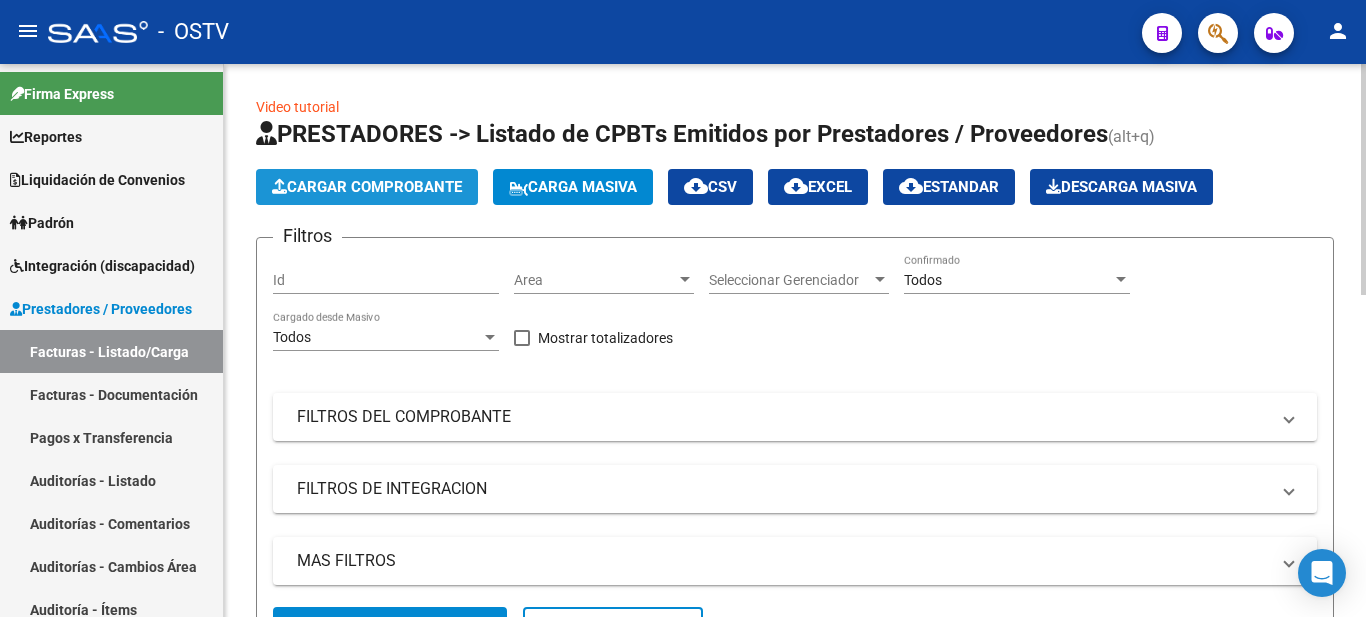 click on "Cargar Comprobante" 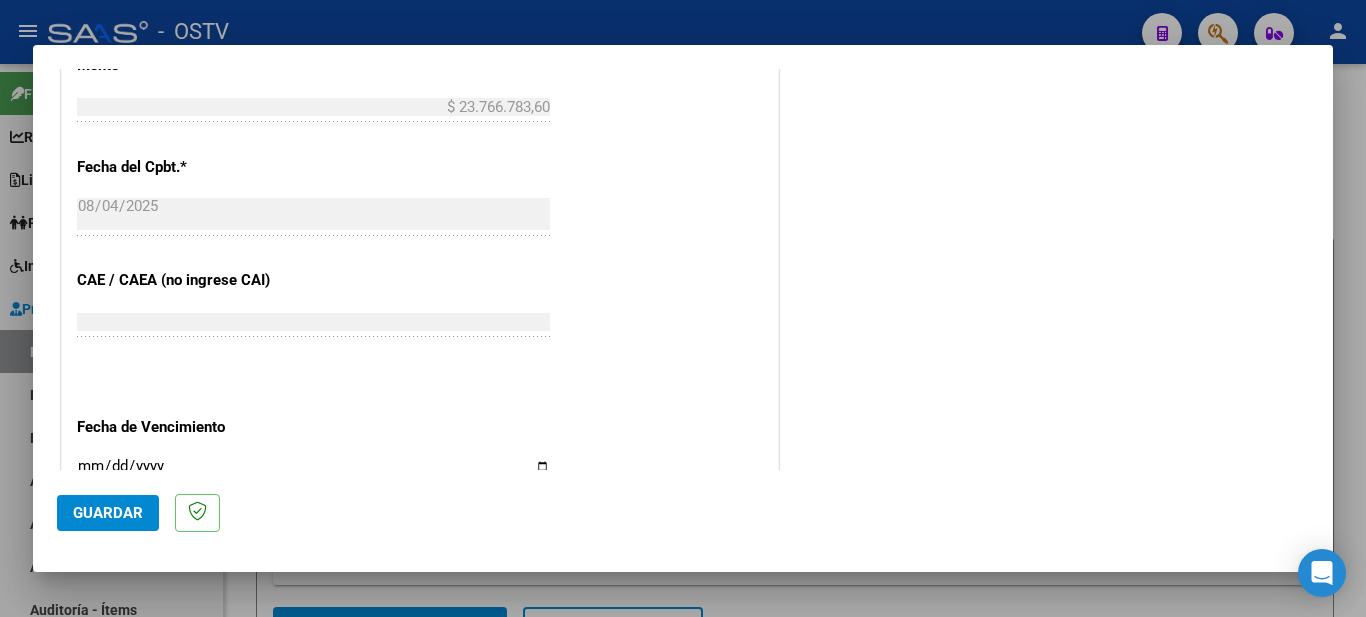 scroll, scrollTop: 900, scrollLeft: 0, axis: vertical 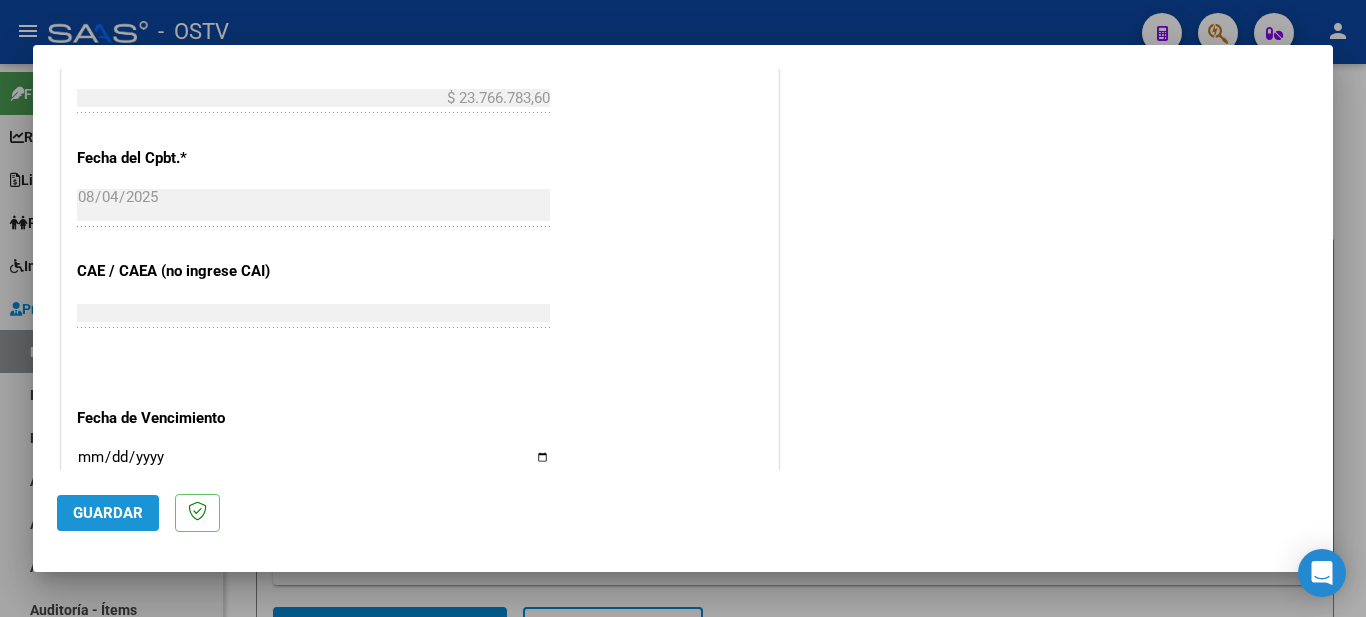 click on "Guardar" 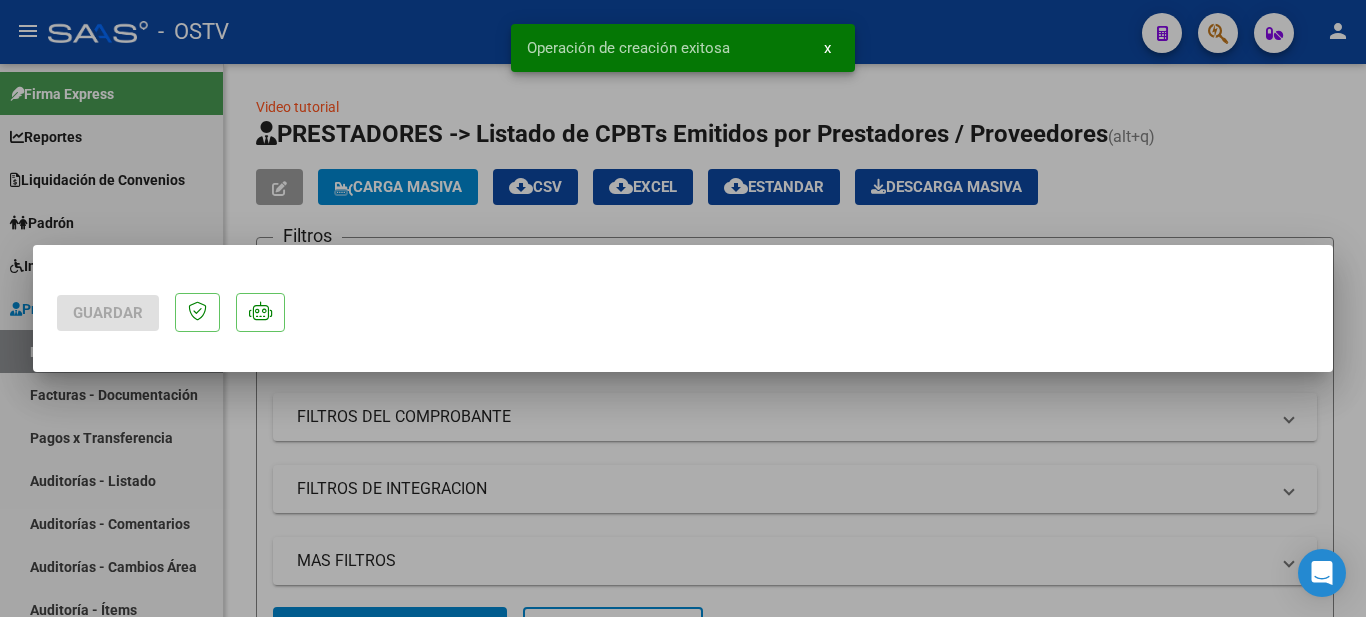 scroll, scrollTop: 0, scrollLeft: 0, axis: both 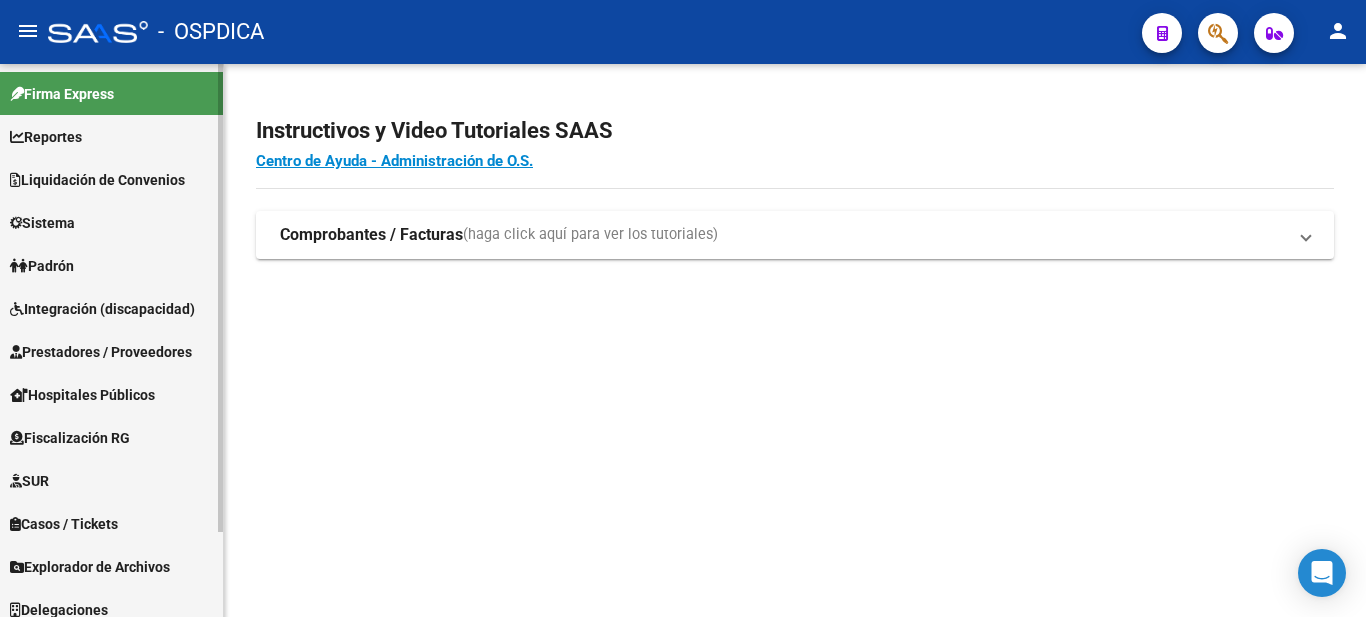 click on "Liquidación de Convenios" at bounding box center [97, 180] 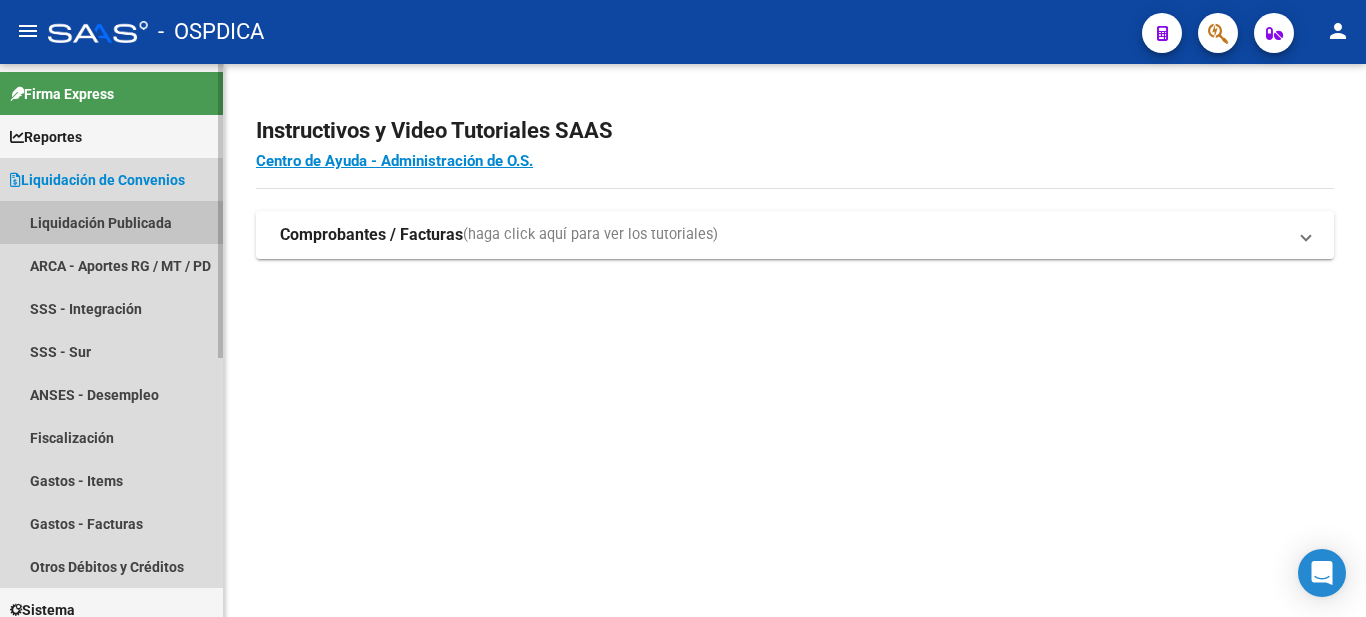 click on "Liquidación Publicada" at bounding box center [111, 222] 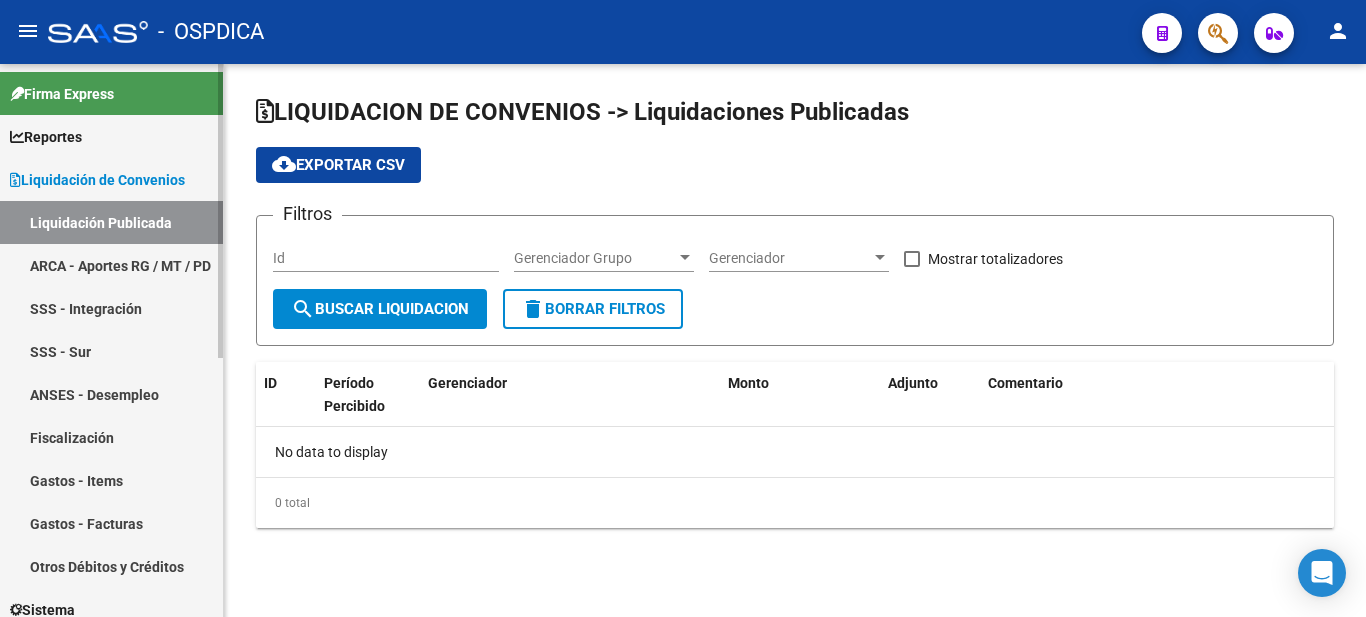 checkbox on "true" 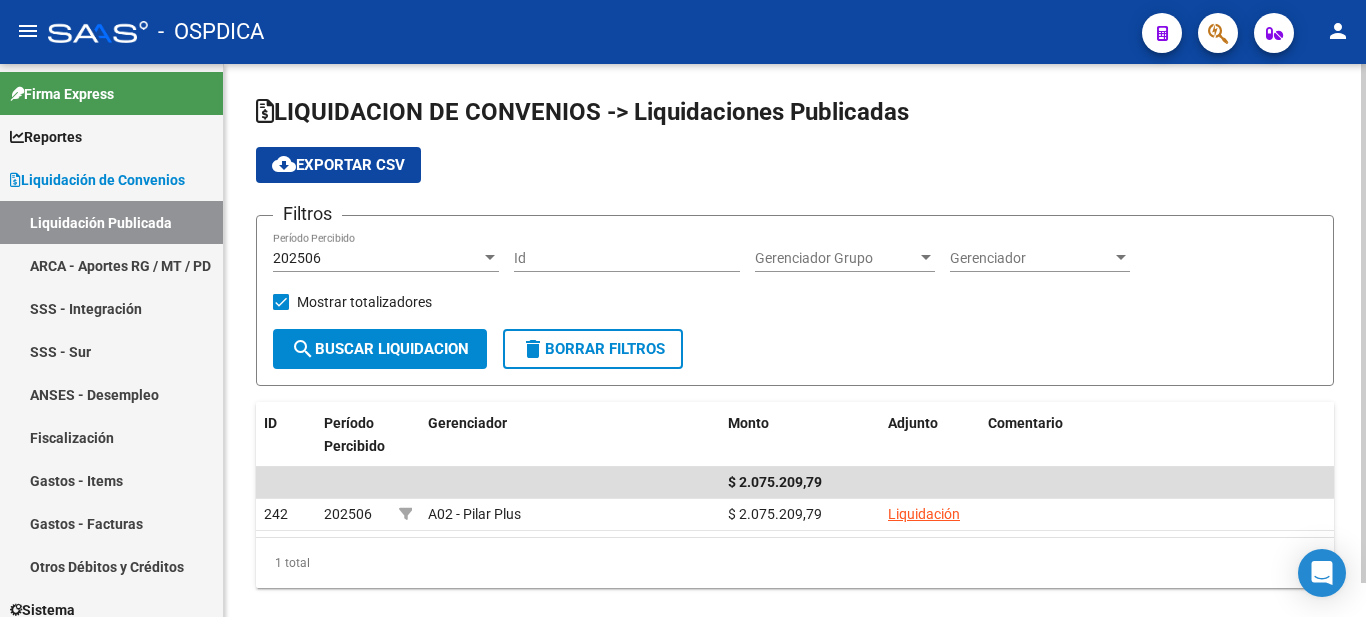 click on "cloud_download  Exportar CSV" 